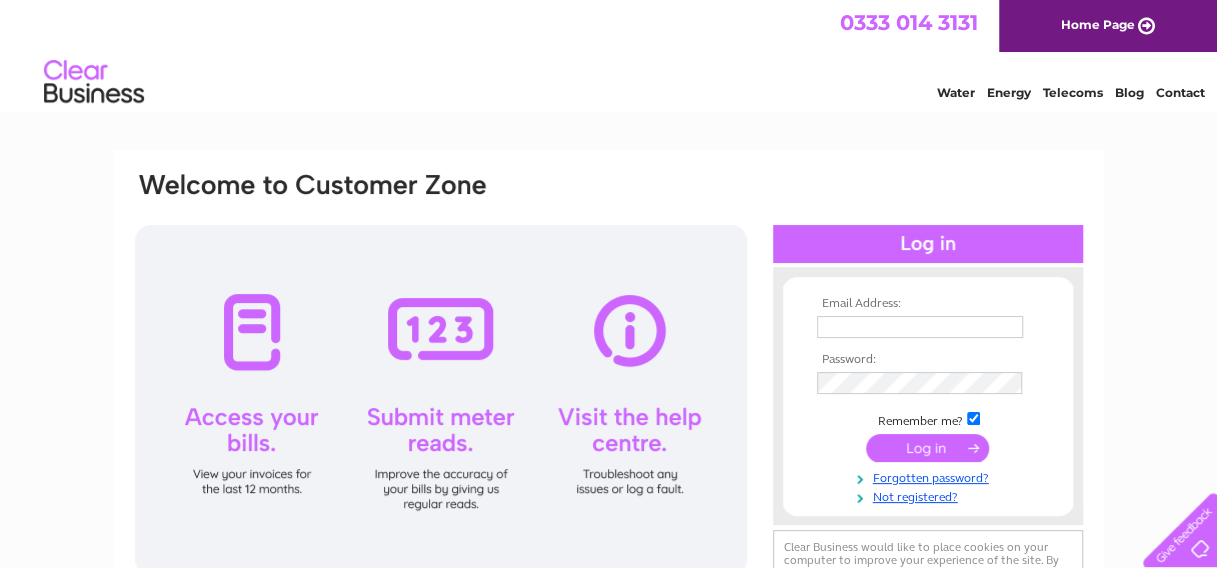 scroll, scrollTop: 0, scrollLeft: 0, axis: both 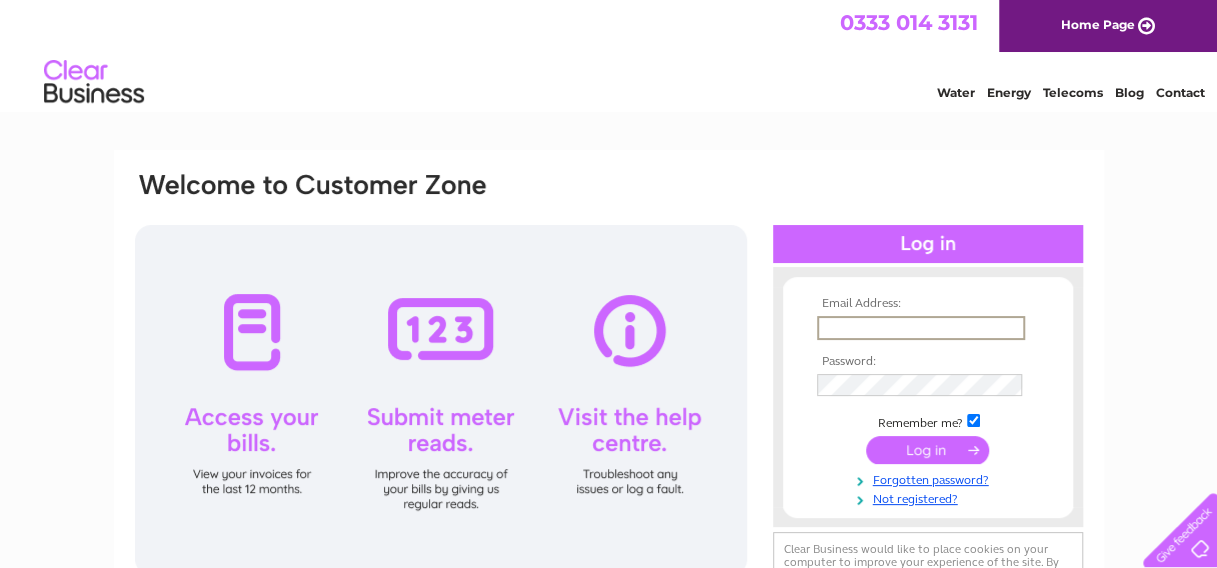 paste on "jmatthews@eastlothian.gov.u" 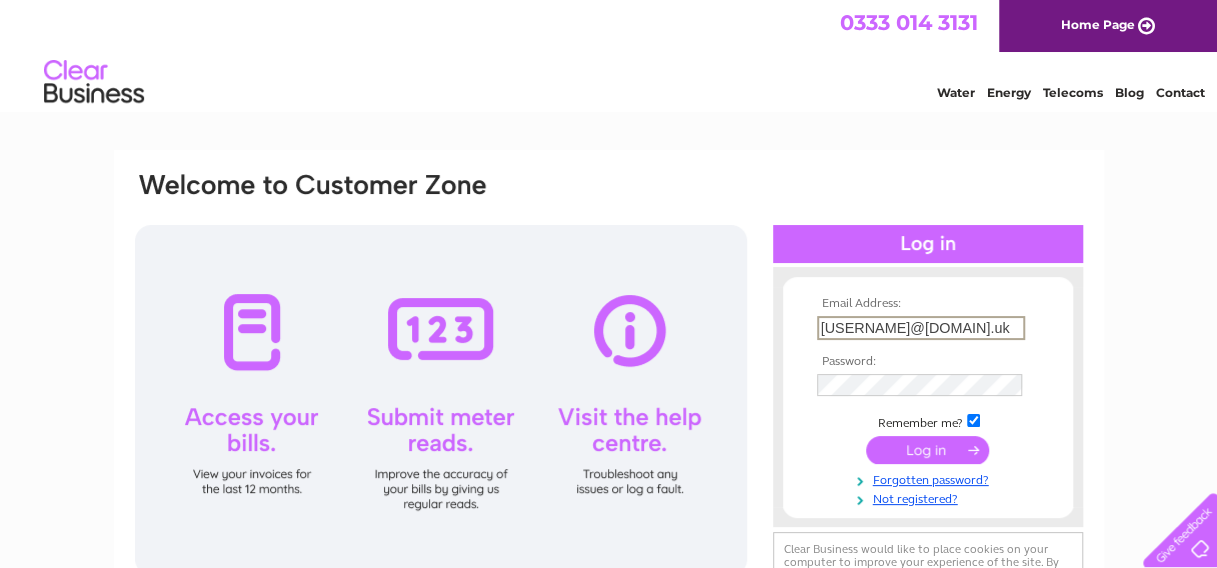 type on "jmatthews@eastlothian.gov.uk" 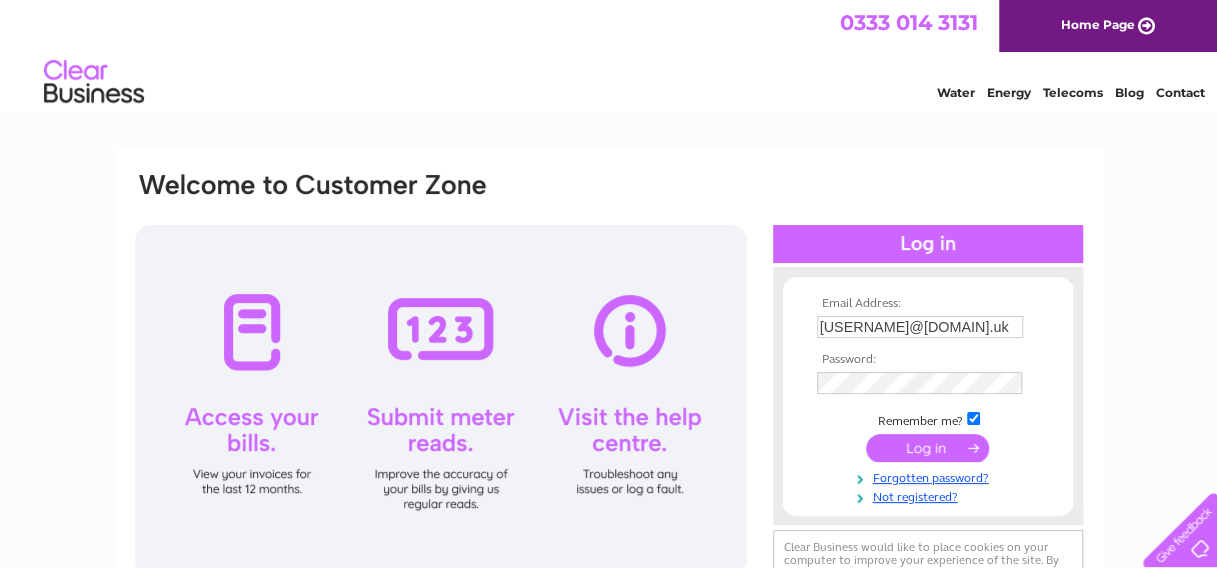 click at bounding box center [973, 418] 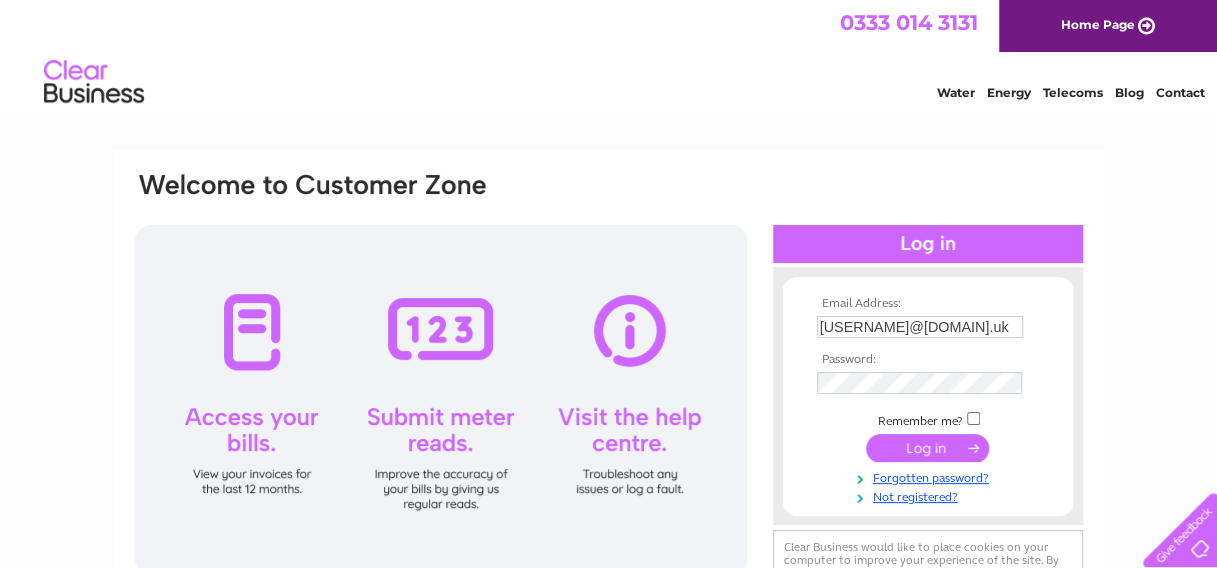 click at bounding box center [927, 448] 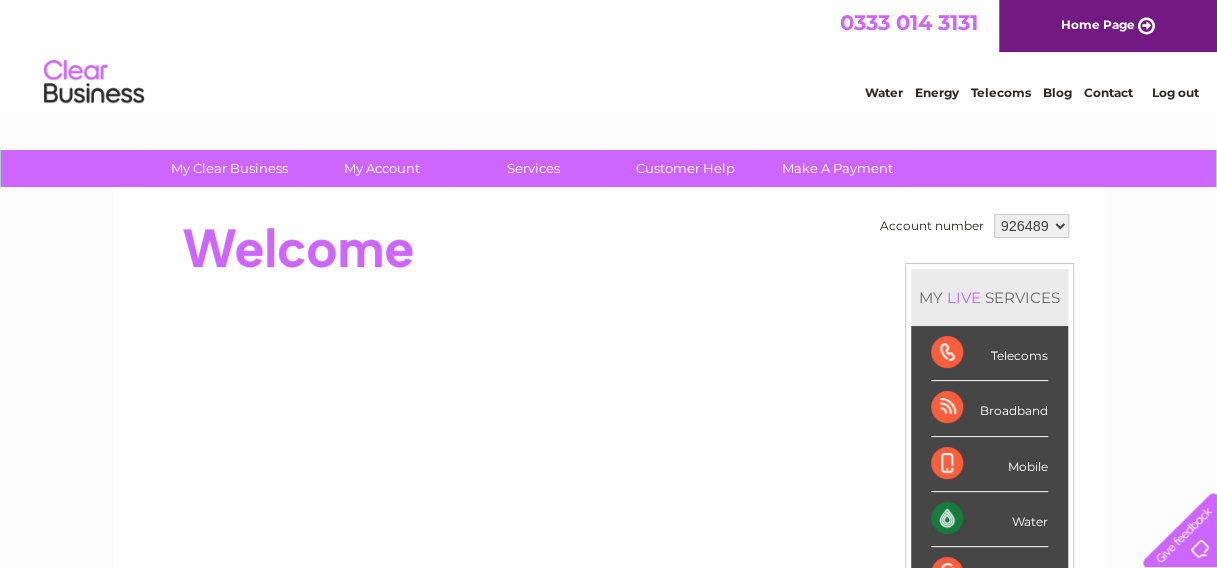 scroll, scrollTop: 0, scrollLeft: 0, axis: both 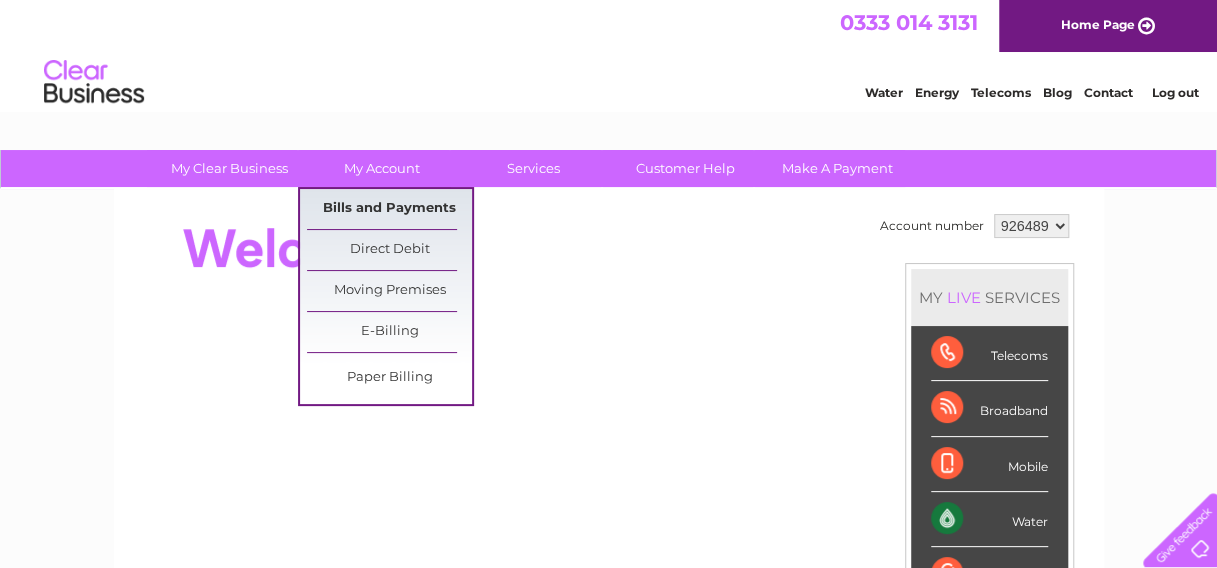 click on "Bills and Payments" at bounding box center [389, 209] 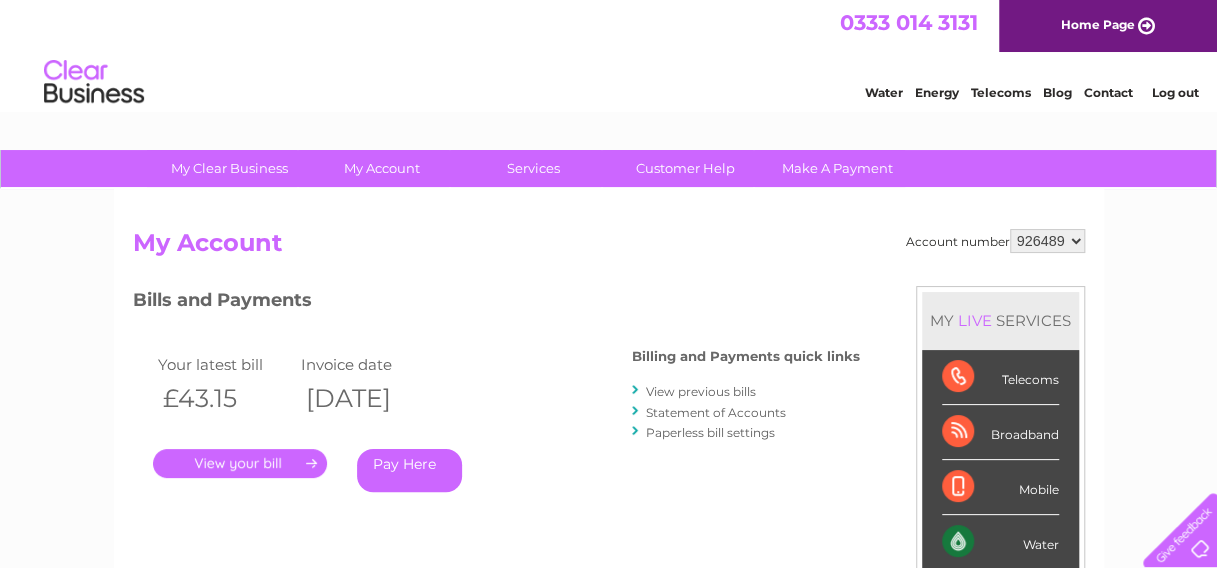 scroll, scrollTop: 0, scrollLeft: 0, axis: both 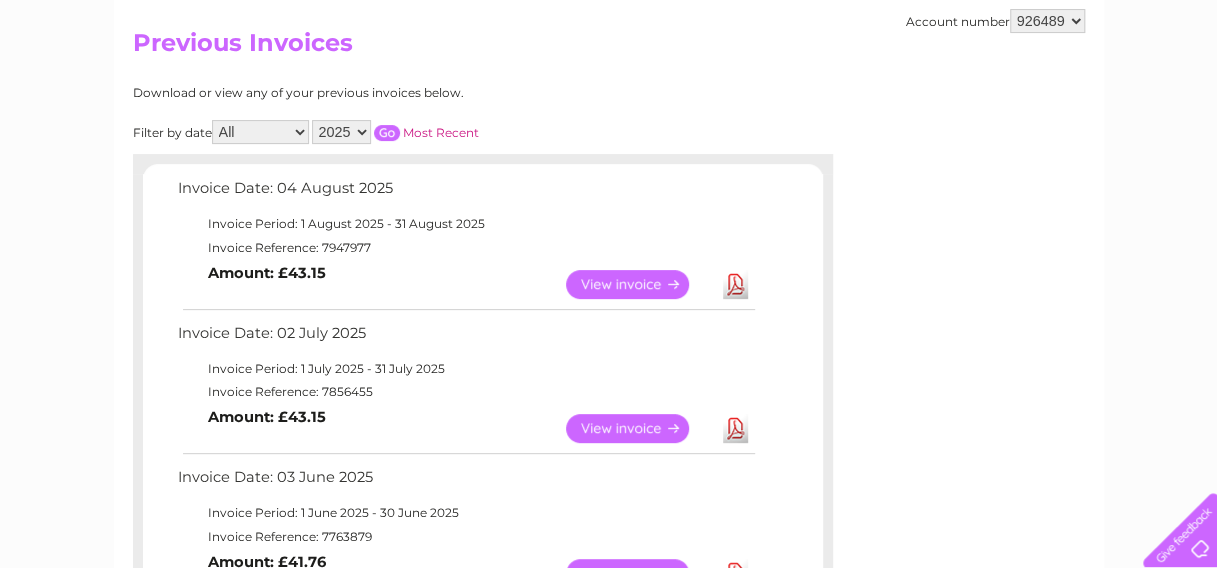 click on "View" at bounding box center (639, 284) 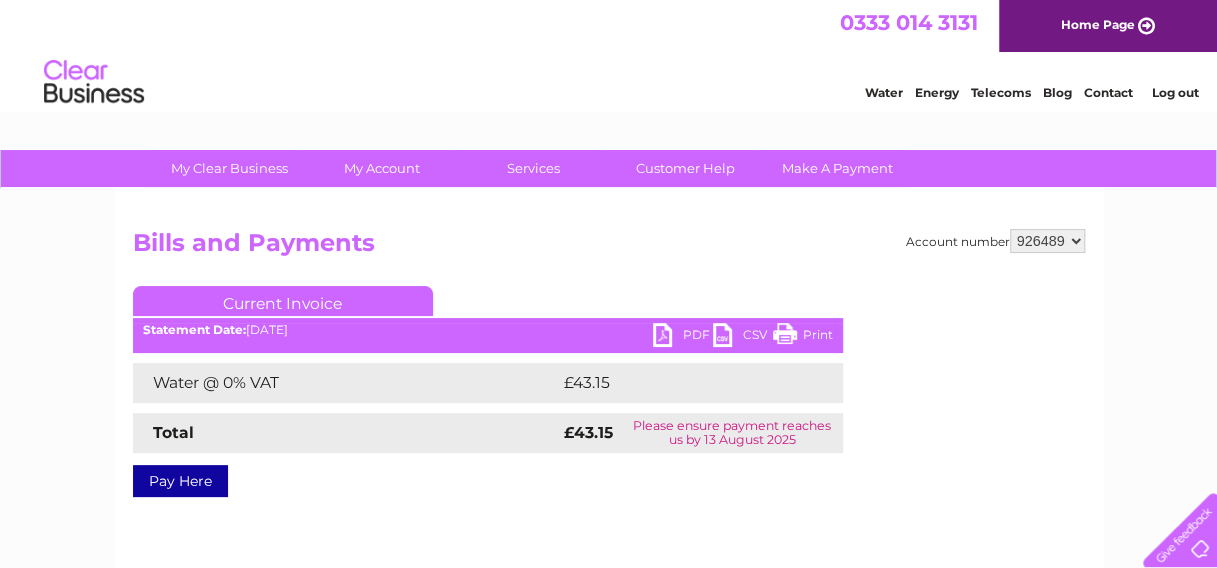 scroll, scrollTop: 0, scrollLeft: 0, axis: both 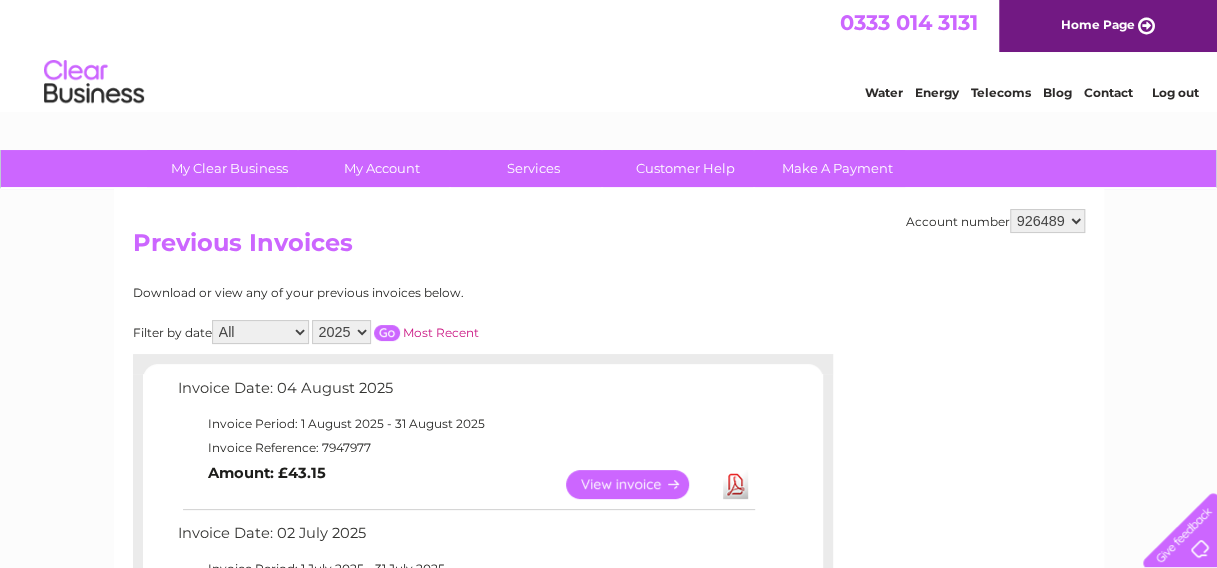 click on "926489
947943
955055" at bounding box center [1047, 221] 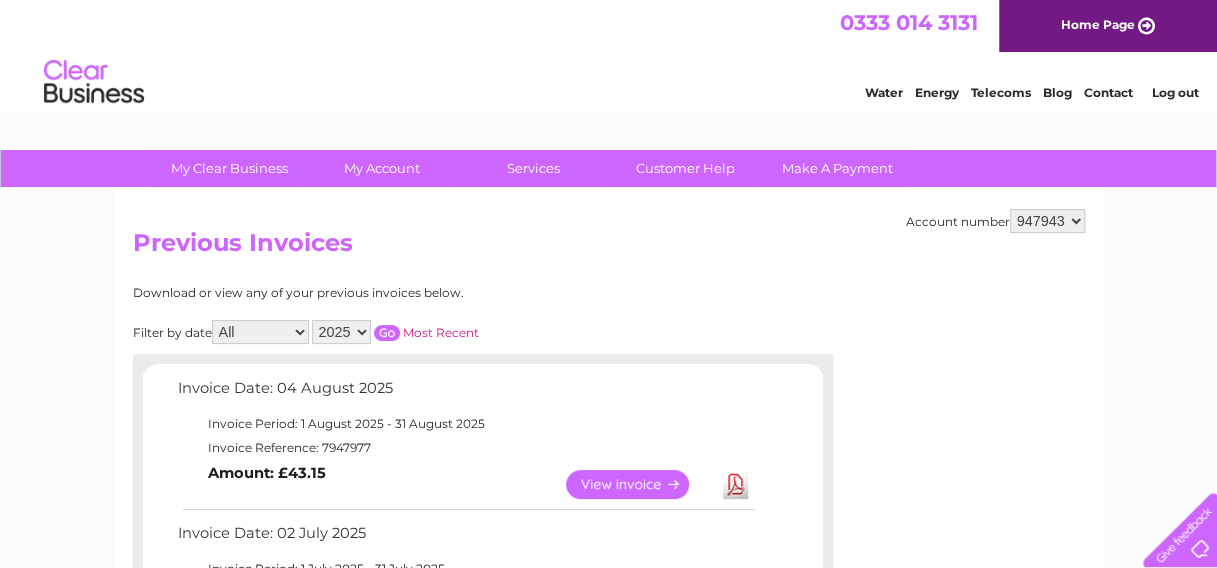 click on "926489
947943
955055" at bounding box center (1047, 221) 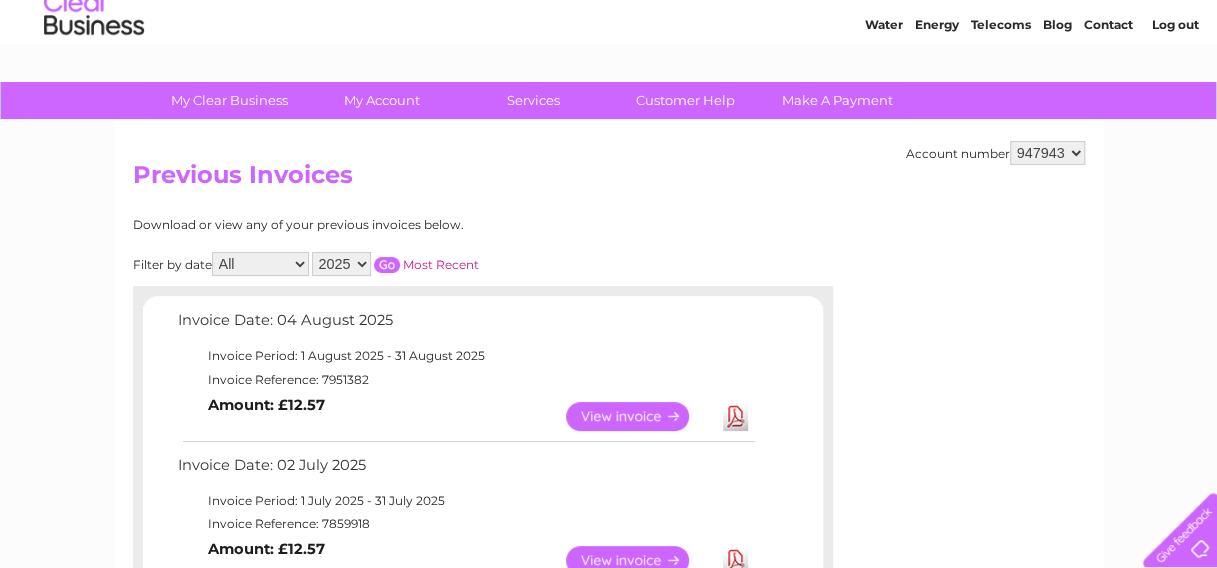 scroll, scrollTop: 100, scrollLeft: 0, axis: vertical 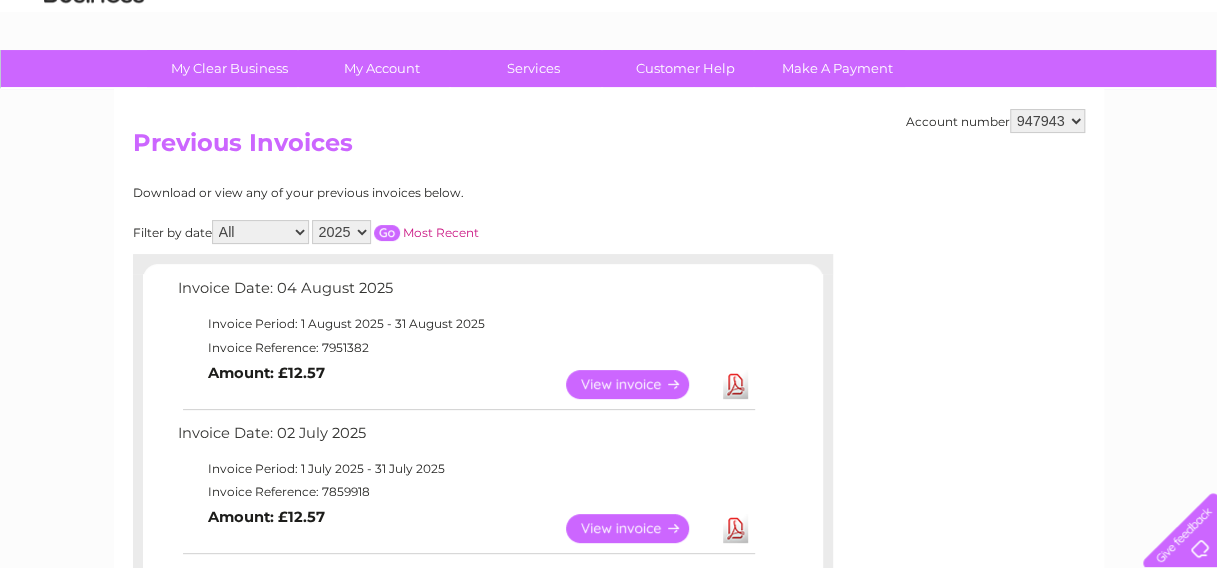 click on "View" at bounding box center [639, 528] 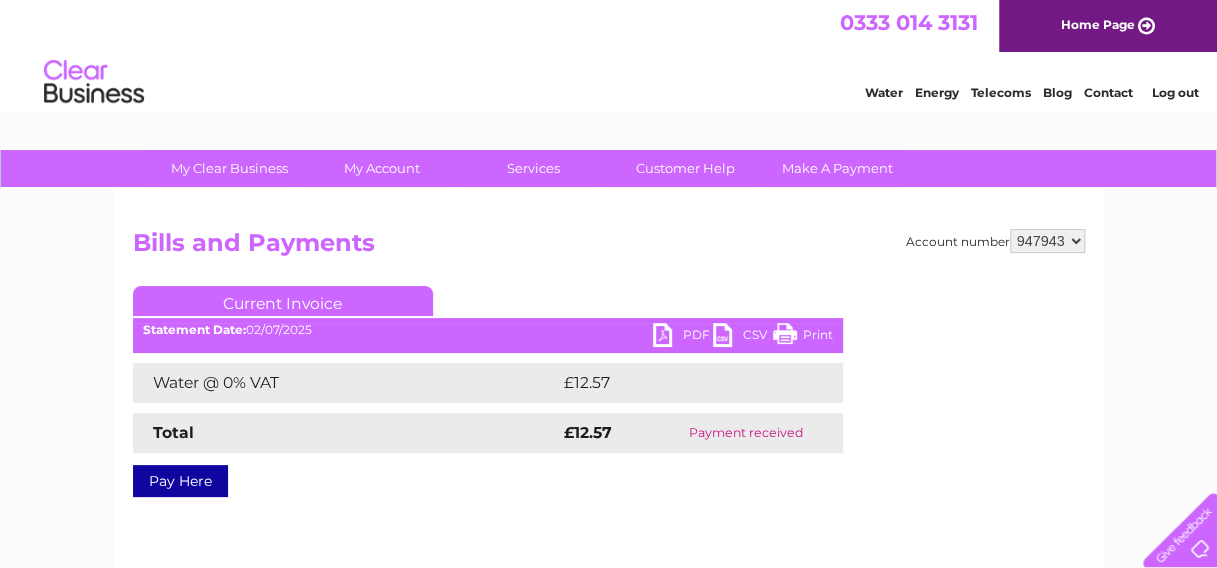 scroll, scrollTop: 0, scrollLeft: 0, axis: both 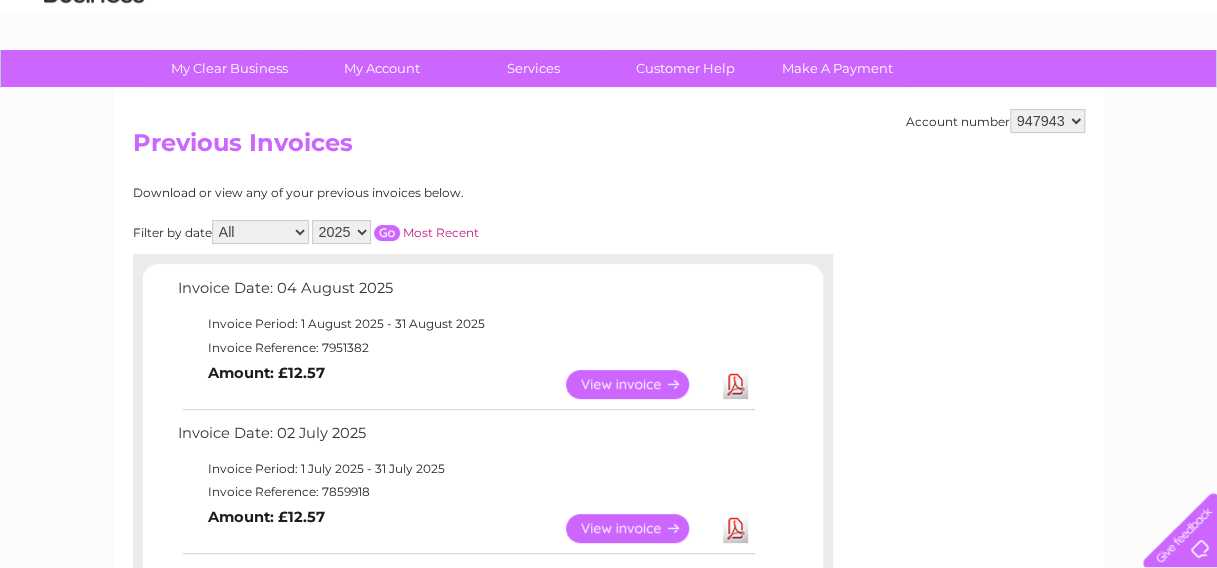 click on "View" at bounding box center [639, 384] 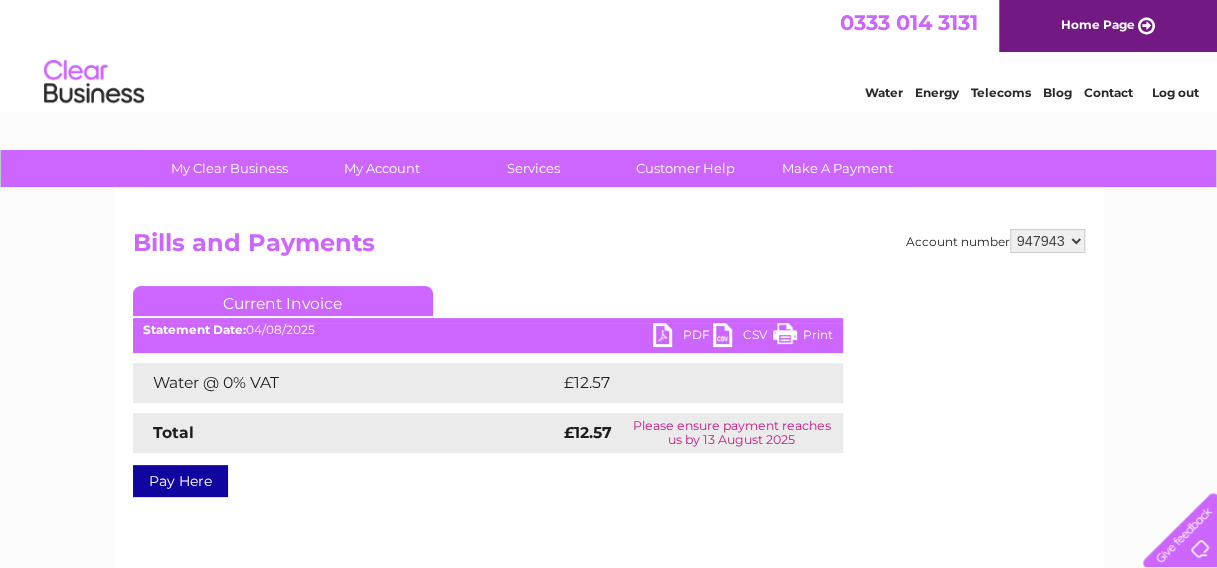 scroll, scrollTop: 0, scrollLeft: 0, axis: both 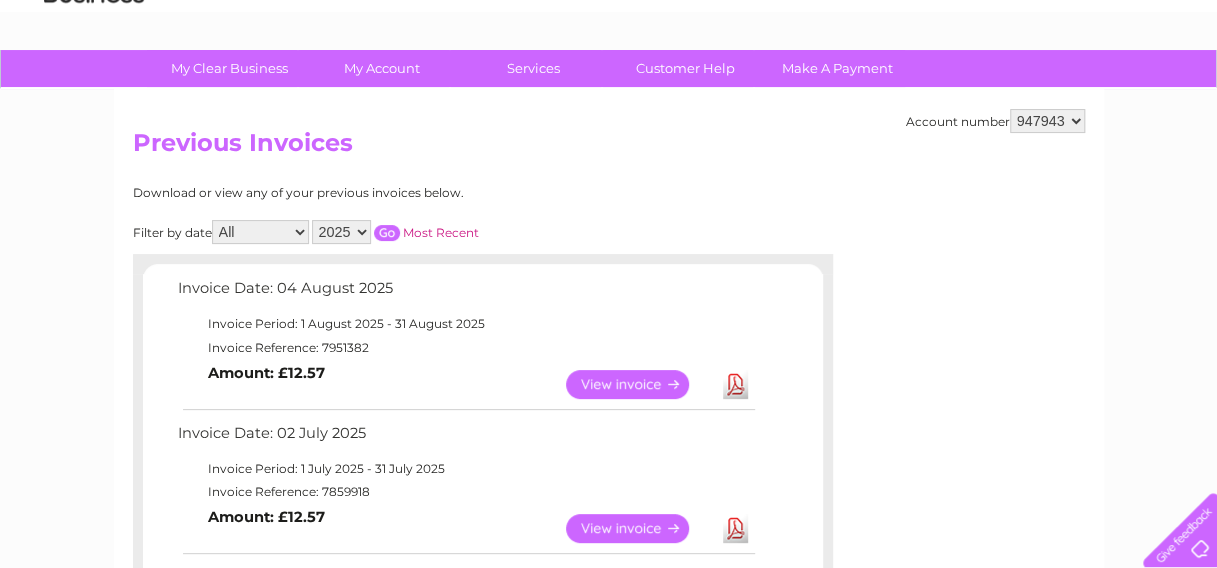 click on "[POSTAL_CODE]
[POSTAL_CODE]
[POSTAL_CODE]" at bounding box center (1047, 121) 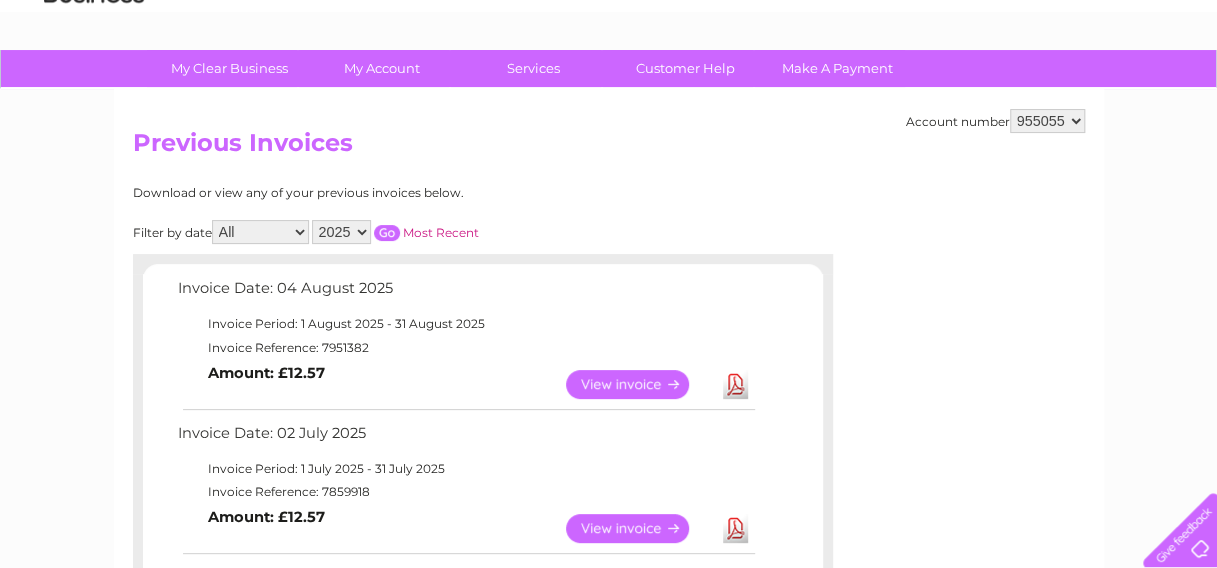 click on "[POSTAL_CODE]
[POSTAL_CODE]
[POSTAL_CODE]" at bounding box center (1047, 121) 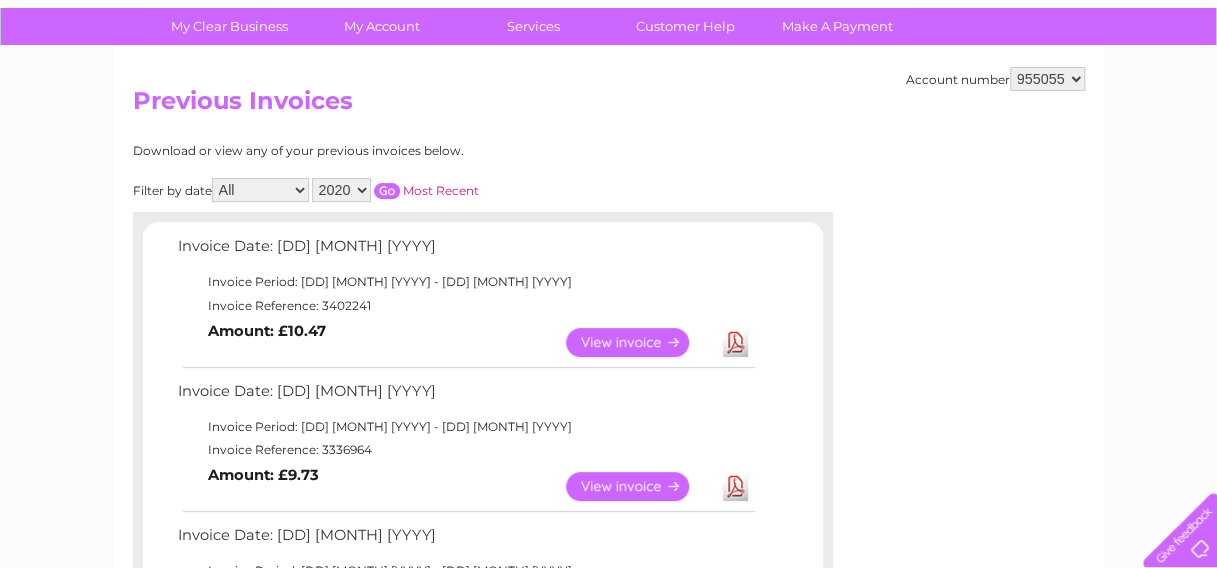 scroll, scrollTop: 100, scrollLeft: 0, axis: vertical 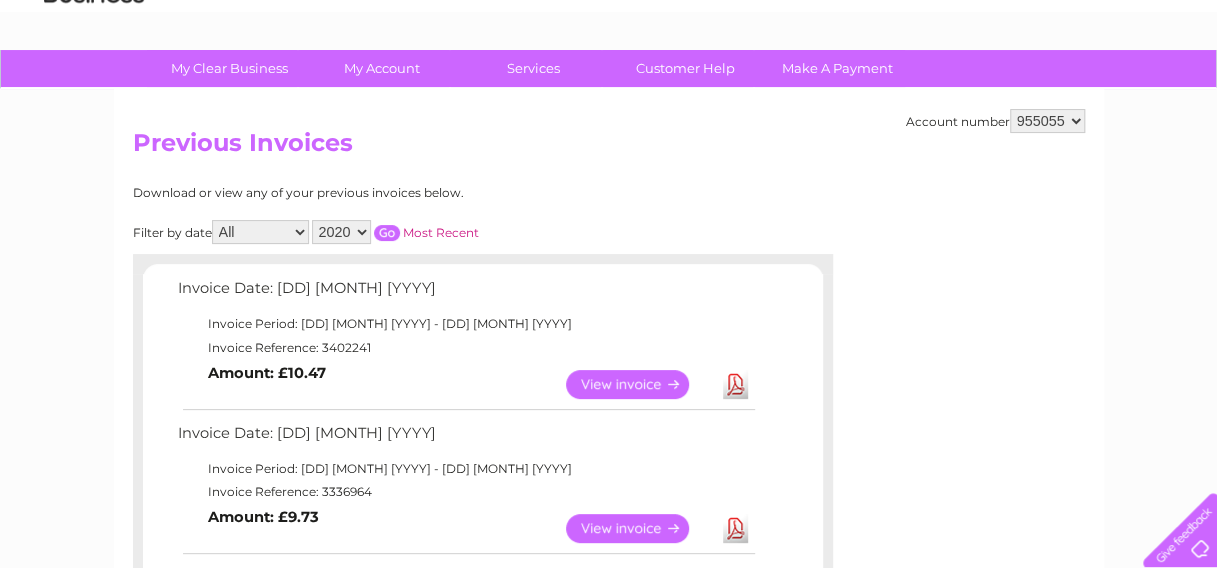 click on "[NUMBER]
[NUMBER]
[NUMBER]" at bounding box center [1047, 121] 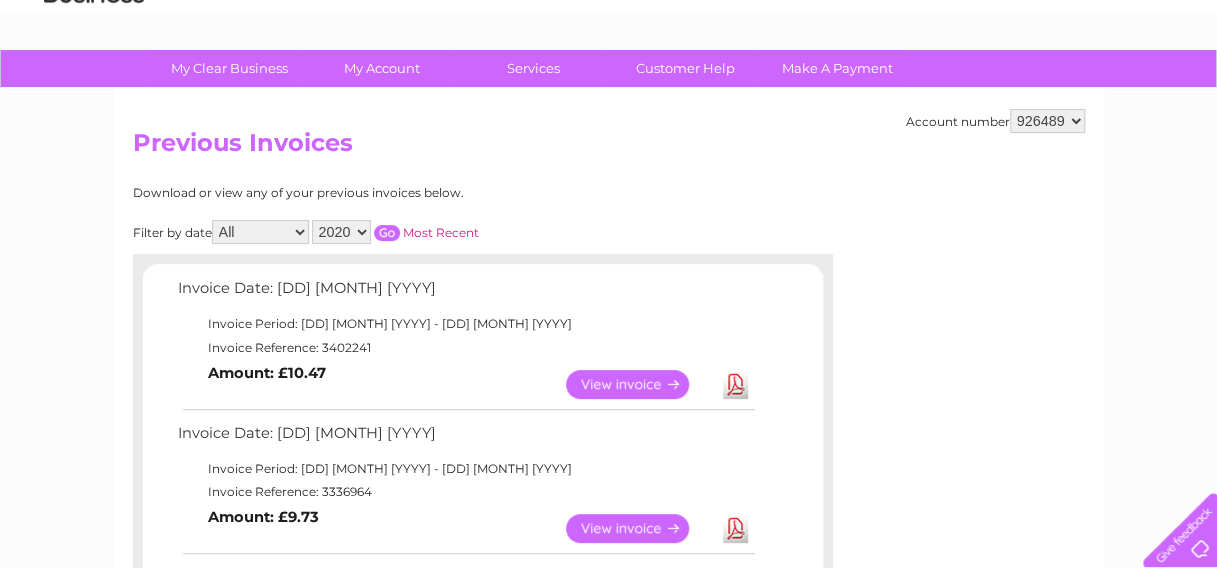 click on "[NUMBER]
[NUMBER]
[NUMBER]" at bounding box center (1047, 121) 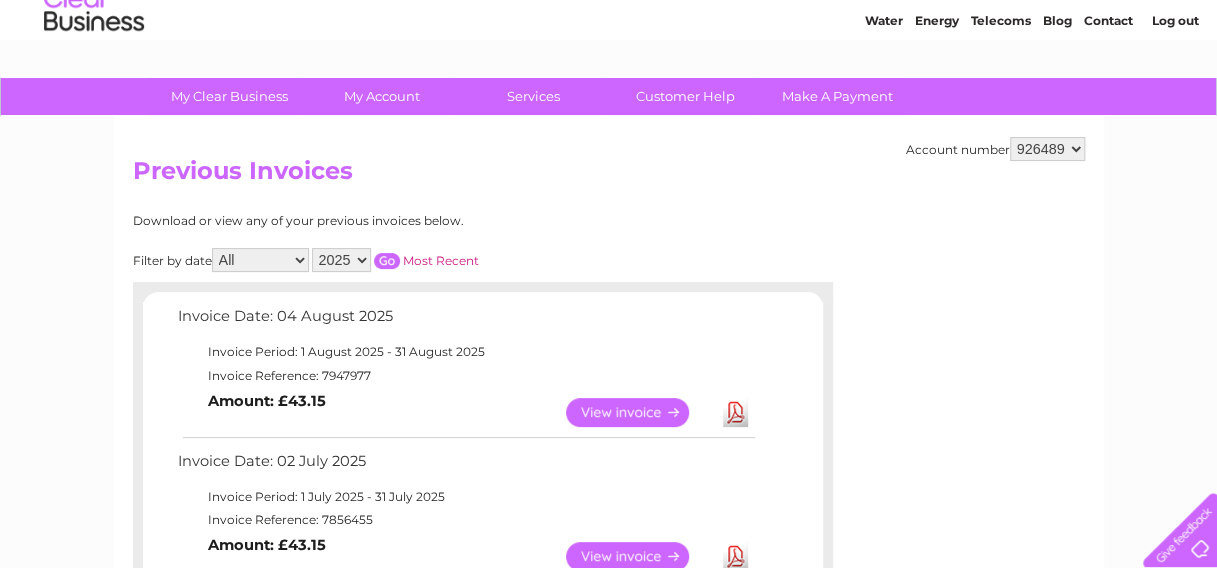 scroll, scrollTop: 0, scrollLeft: 0, axis: both 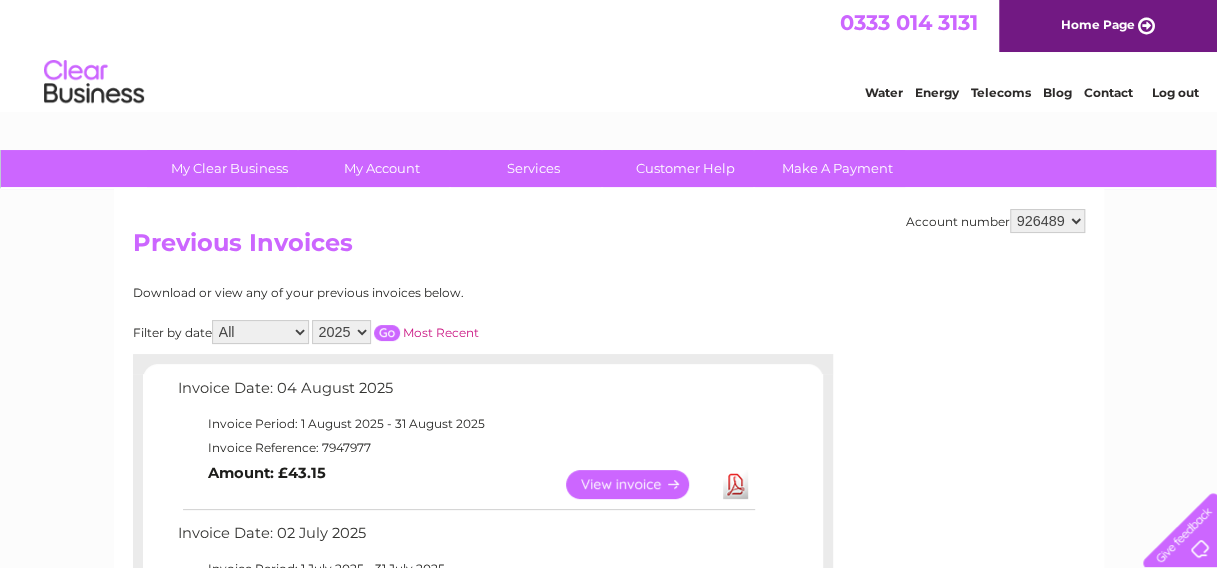 click on "Log out" at bounding box center [1174, 92] 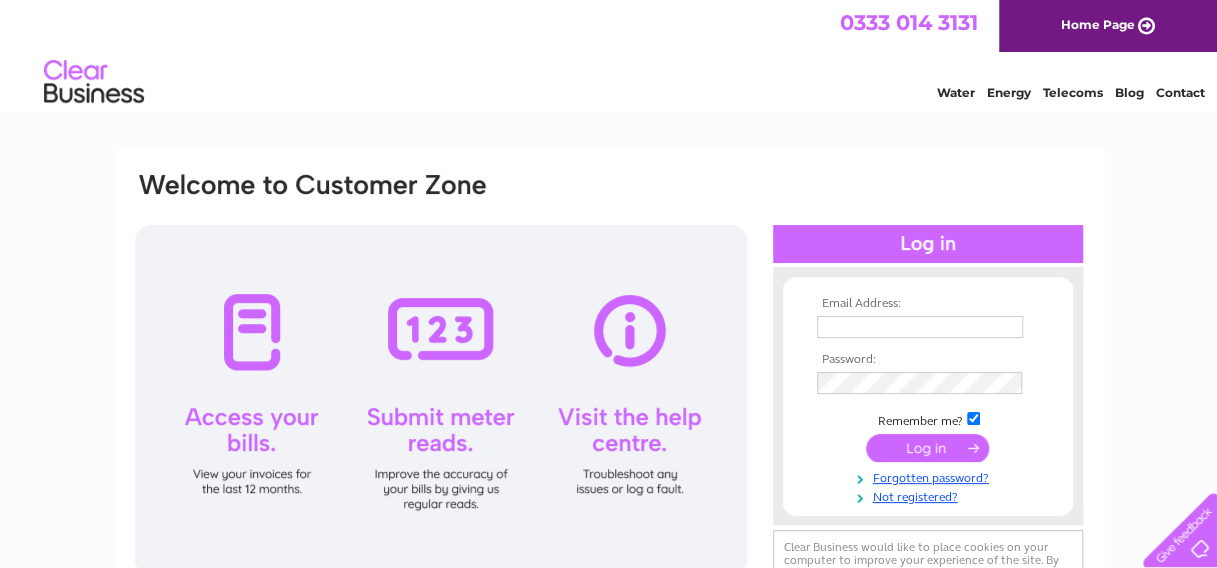 scroll, scrollTop: 0, scrollLeft: 0, axis: both 